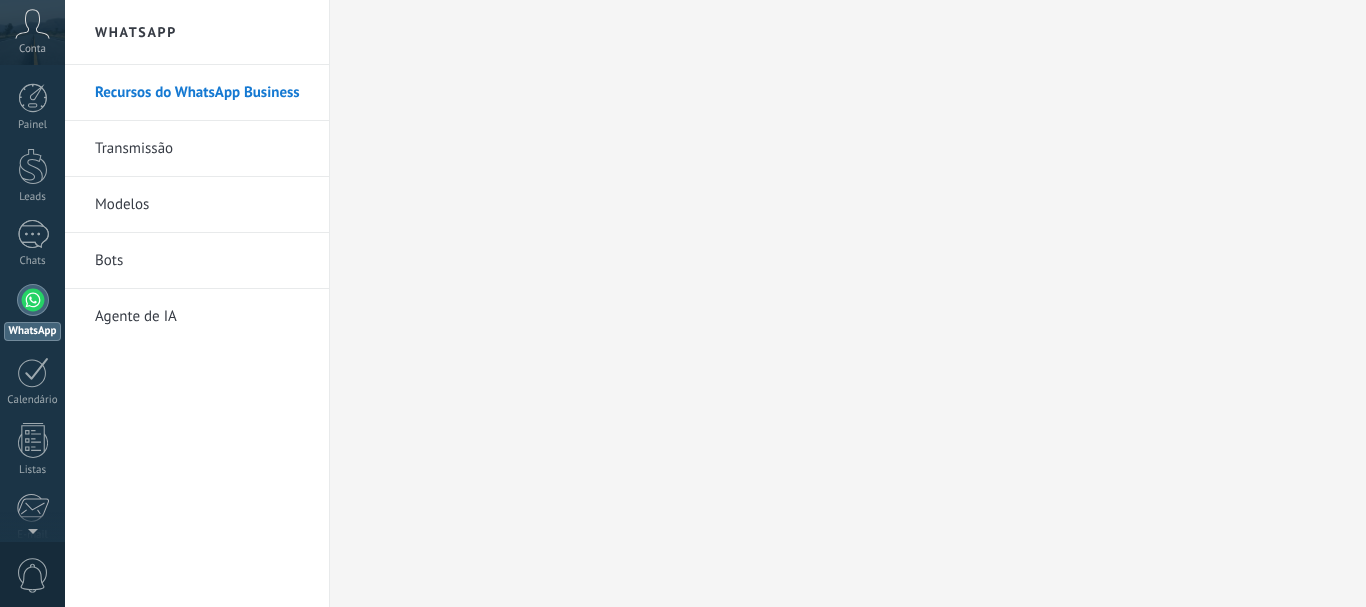 scroll, scrollTop: 0, scrollLeft: 0, axis: both 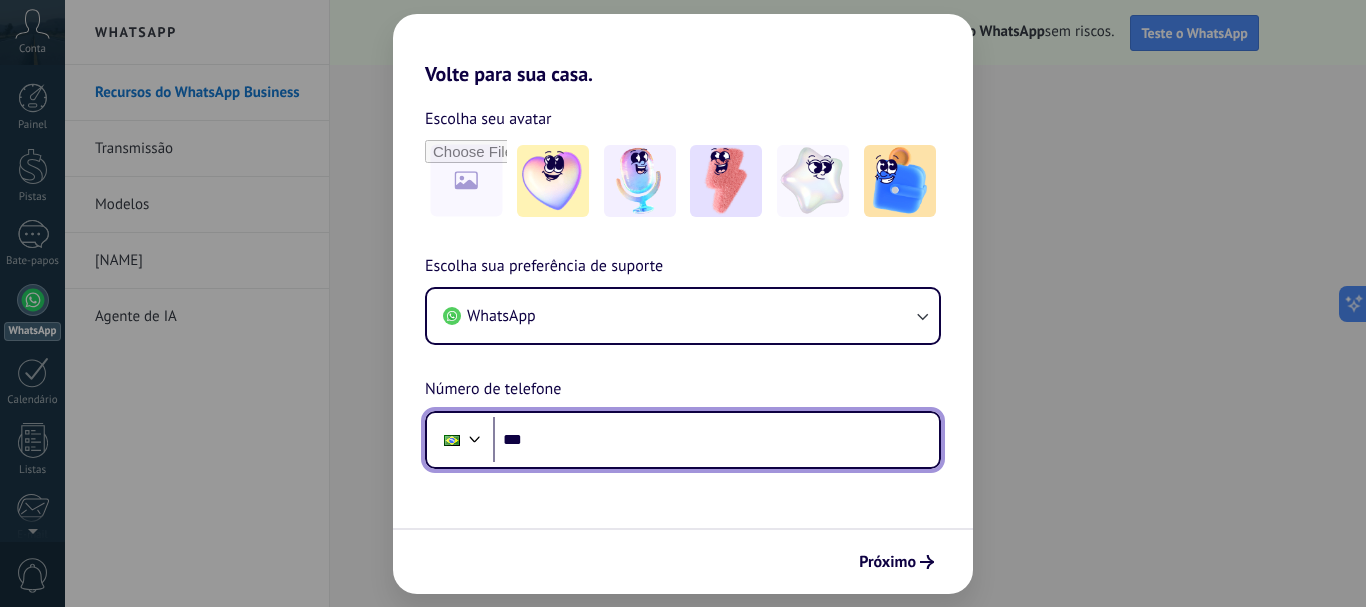 click on "***" at bounding box center (716, 440) 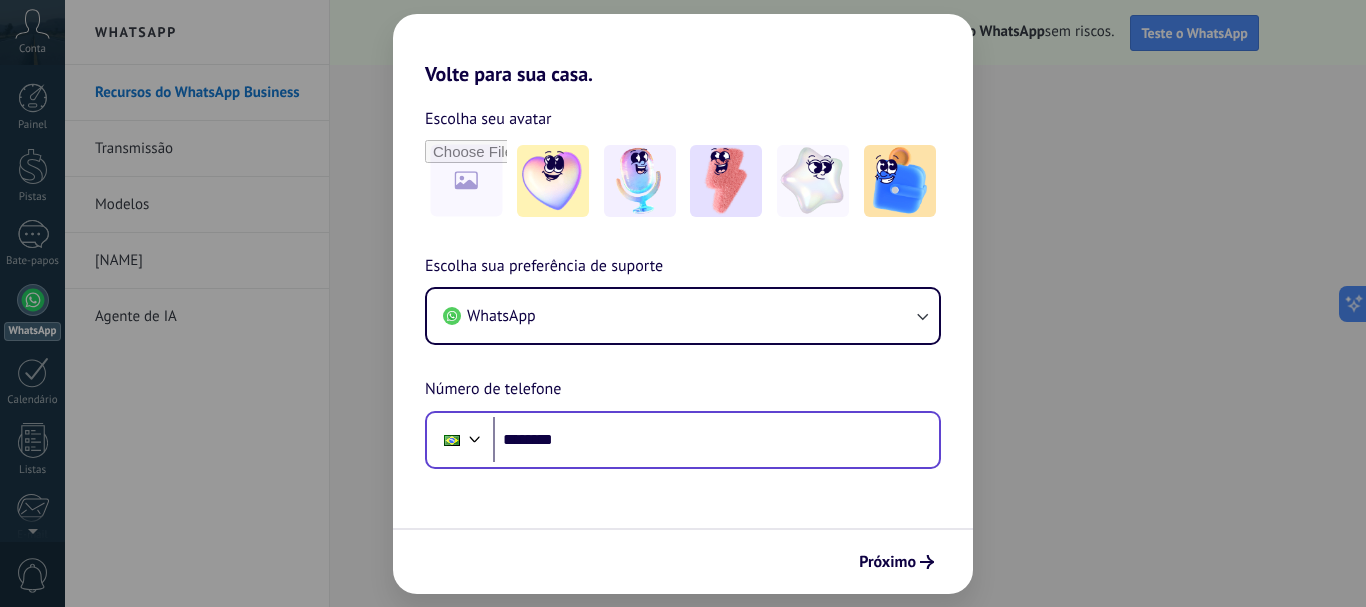 scroll, scrollTop: 0, scrollLeft: 0, axis: both 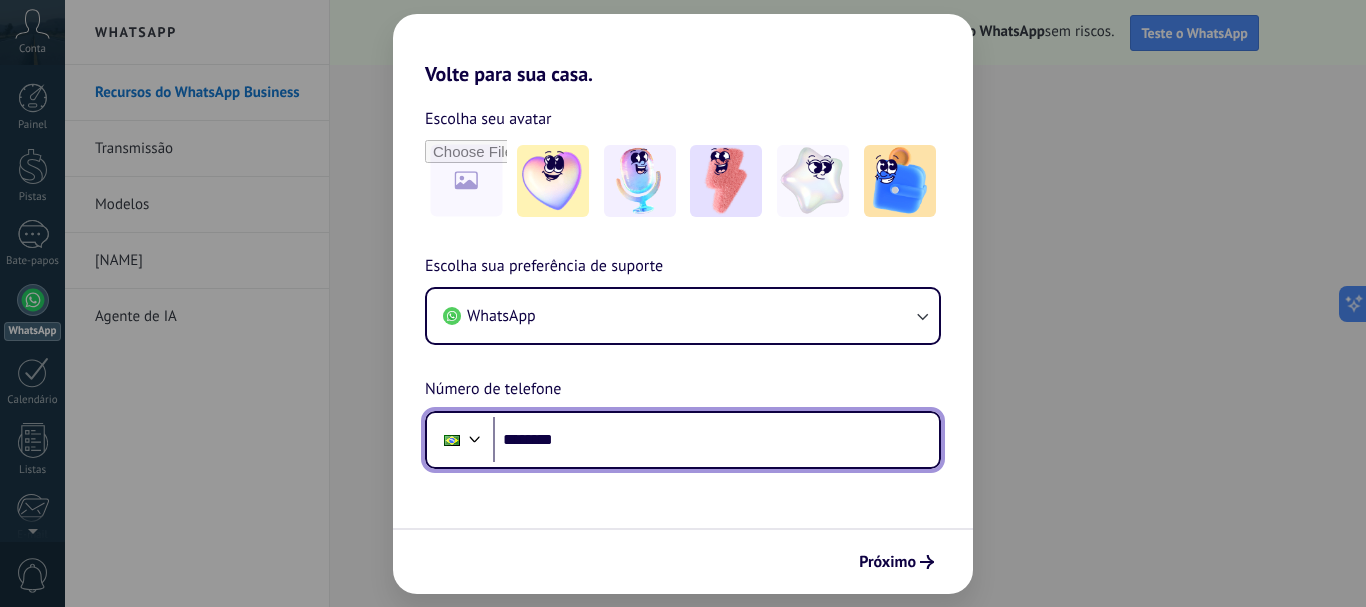 click on "********" at bounding box center [716, 440] 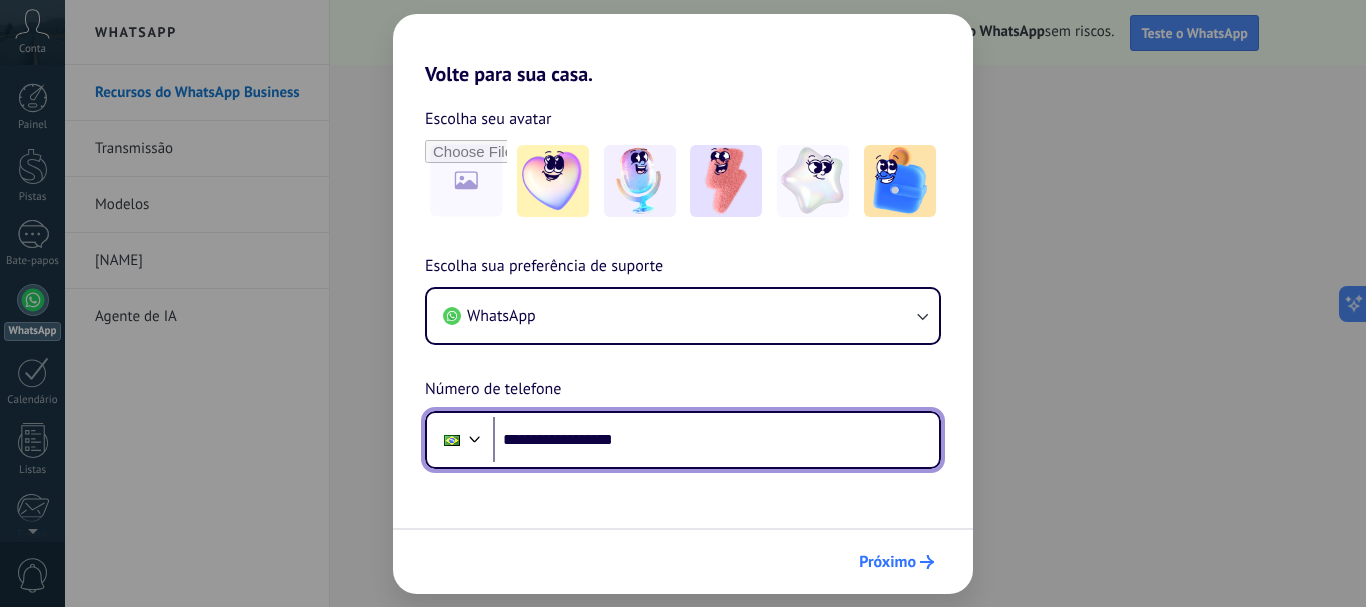type on "**********" 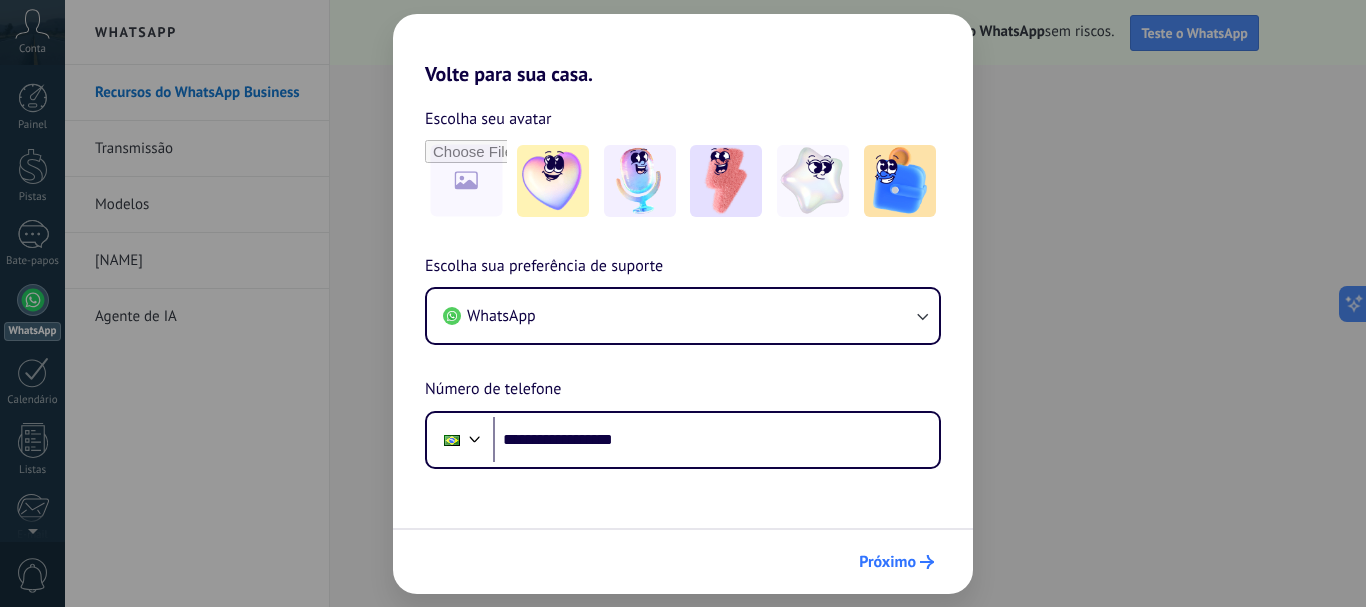 click on "Próximo" at bounding box center (887, 562) 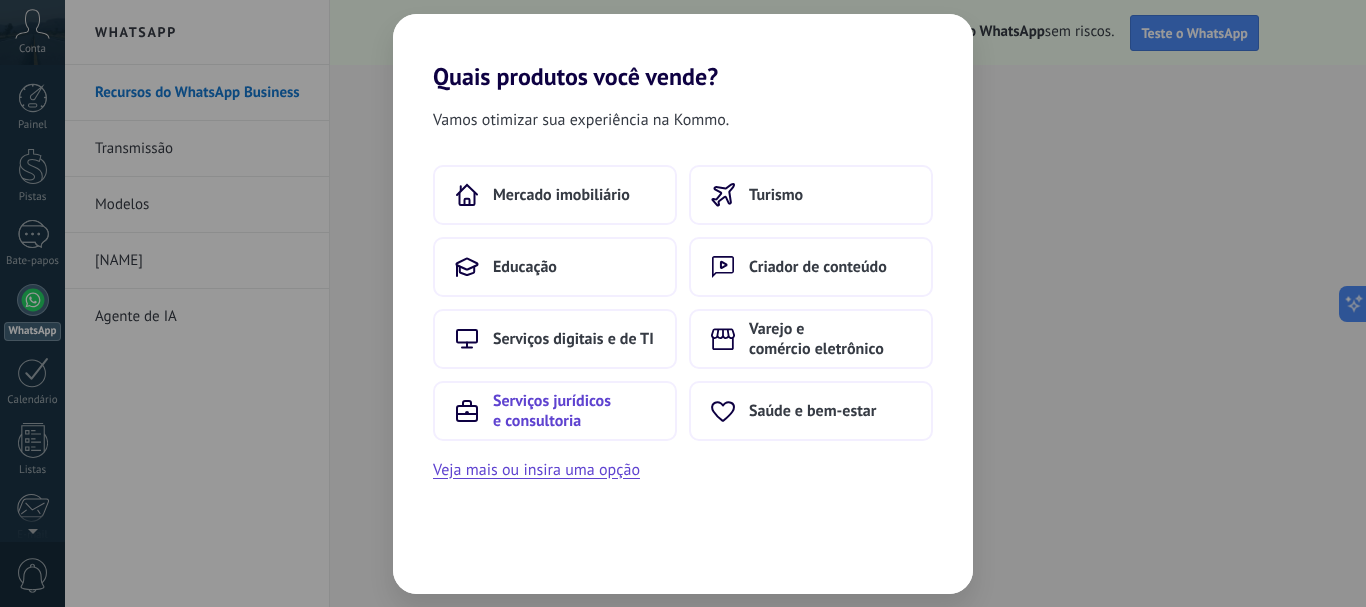 click on "Serviços jurídicos e consultoria" at bounding box center [552, 411] 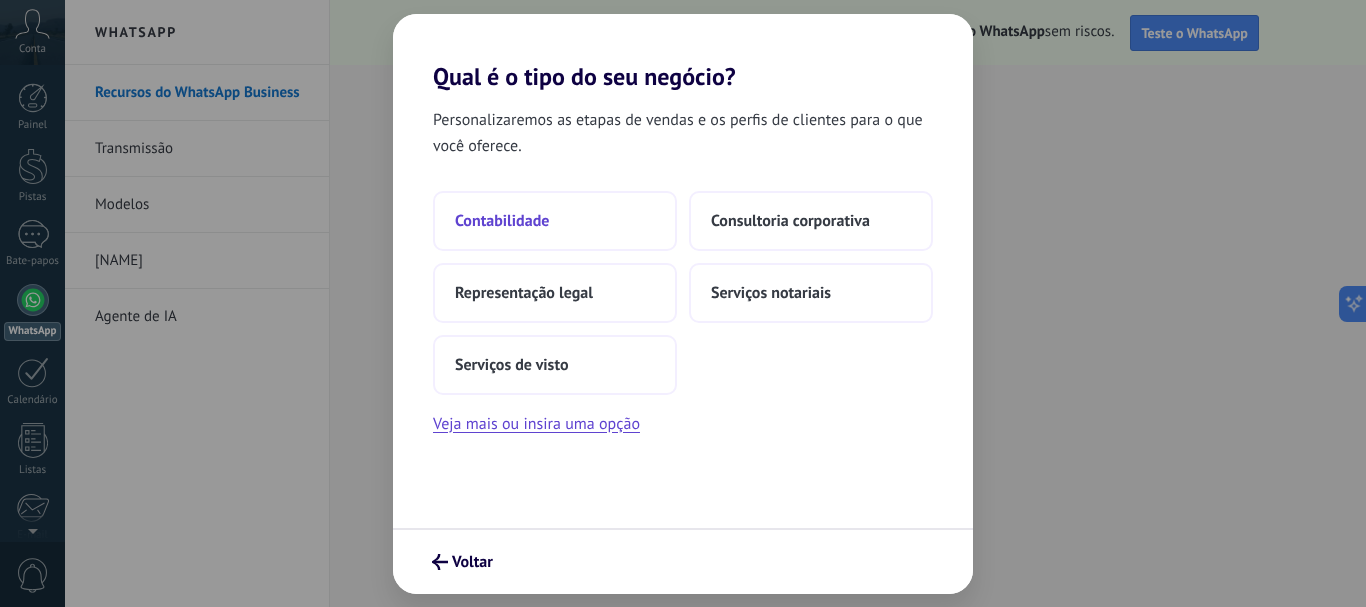 click on "Contabilidade" at bounding box center (555, 221) 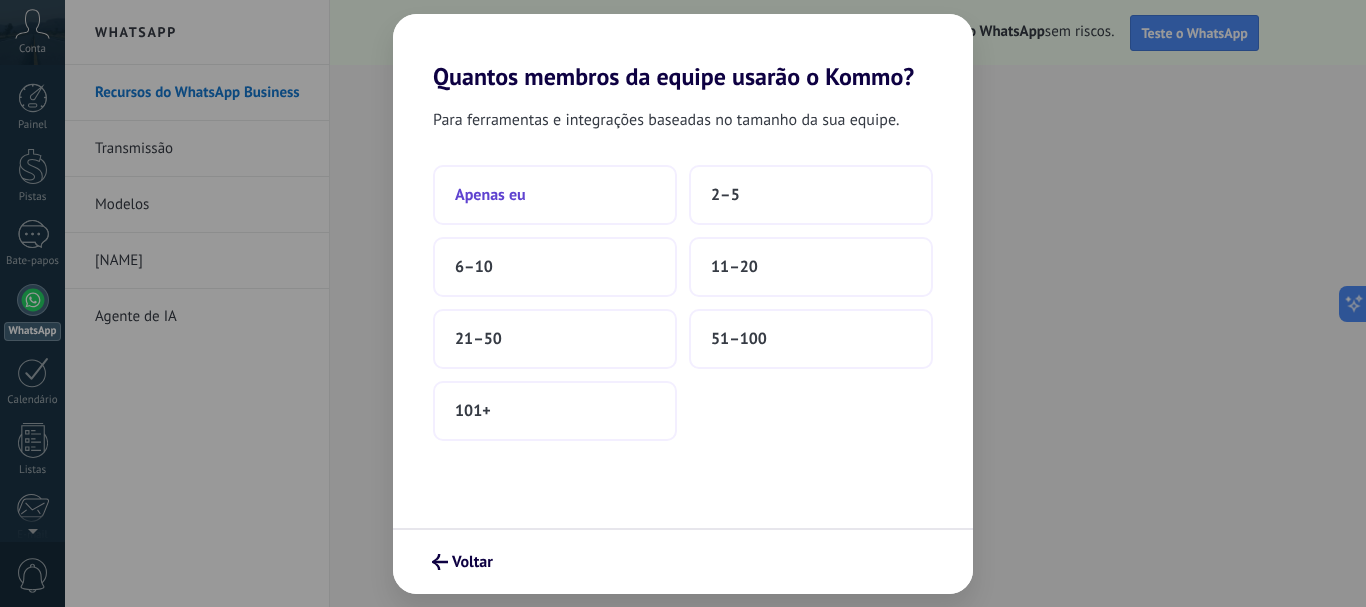click on "Apenas eu" at bounding box center [555, 195] 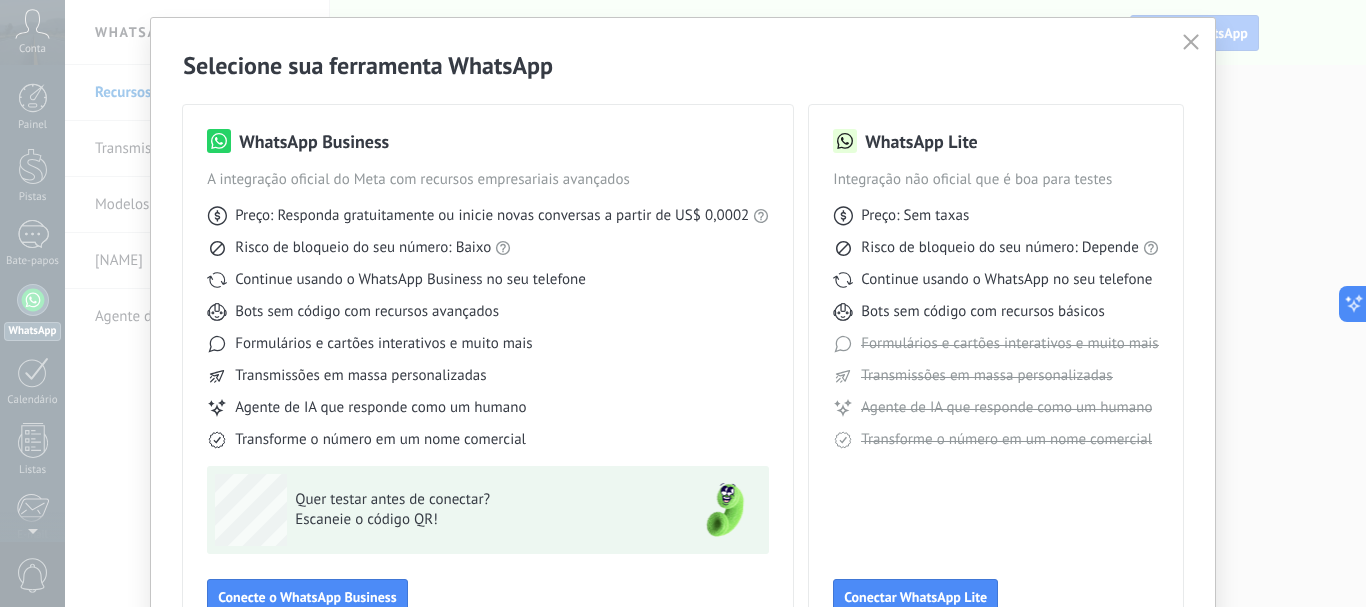 scroll, scrollTop: 0, scrollLeft: 0, axis: both 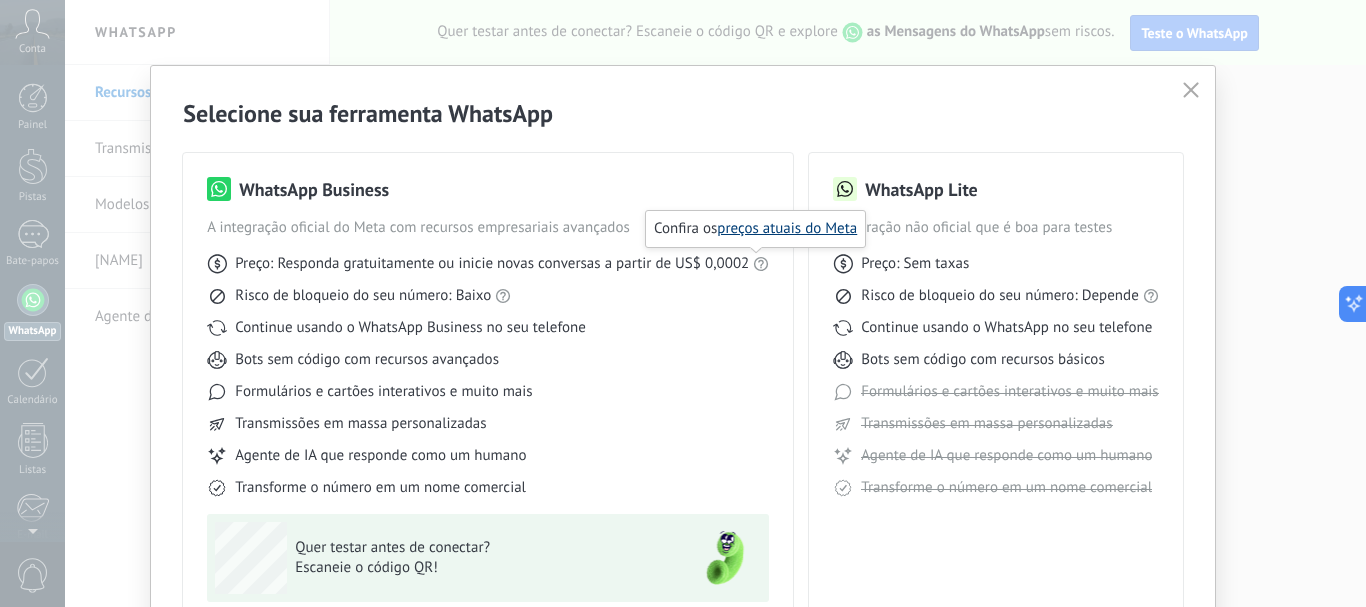 click on "preços atuais do Meta" at bounding box center (787, 228) 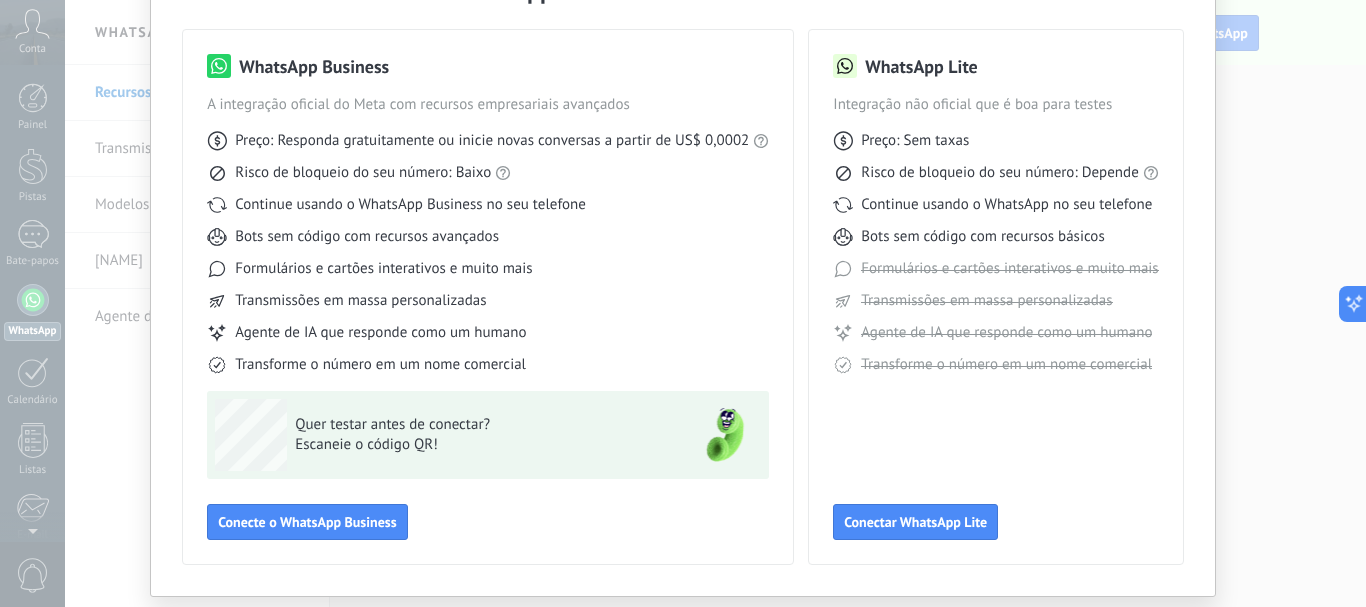 scroll, scrollTop: 178, scrollLeft: 0, axis: vertical 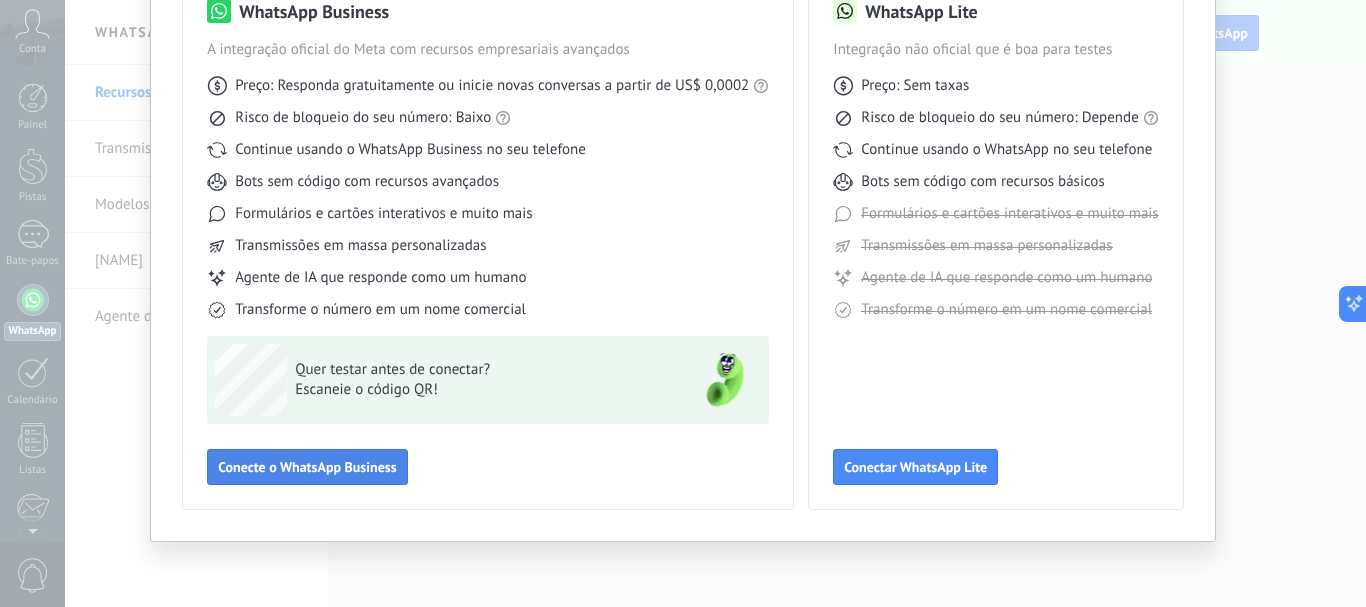 click on "Conecte o WhatsApp Business" at bounding box center [307, 467] 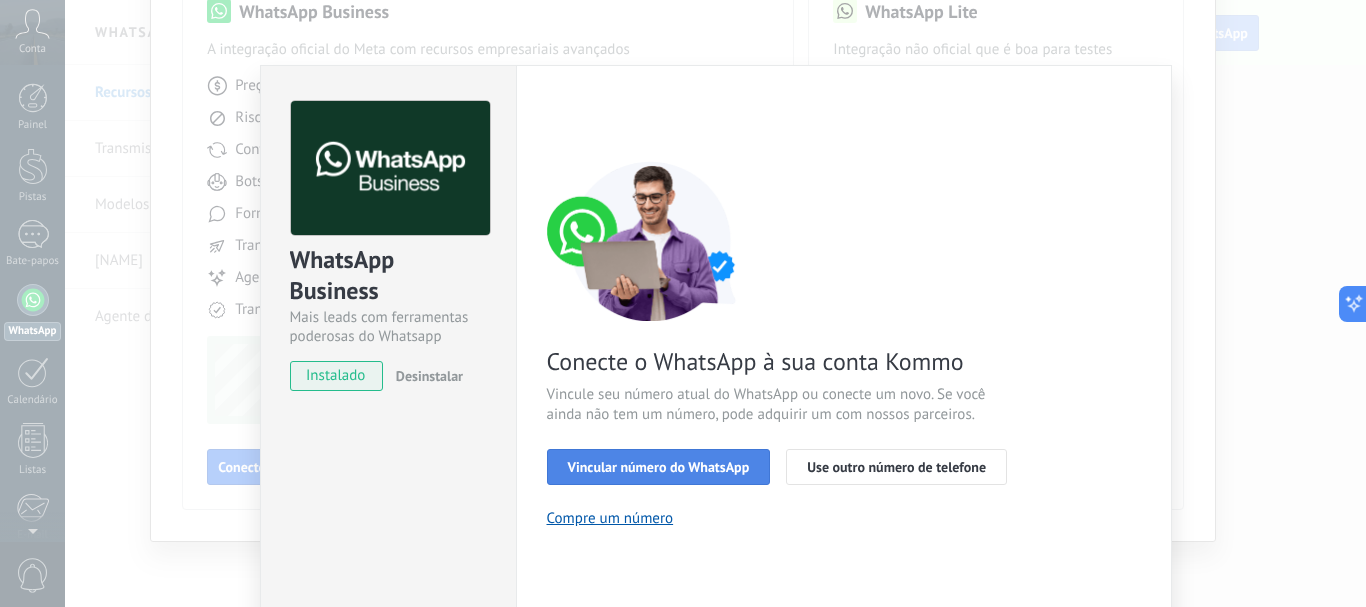 click on "Vincular número do WhatsApp" at bounding box center [659, 467] 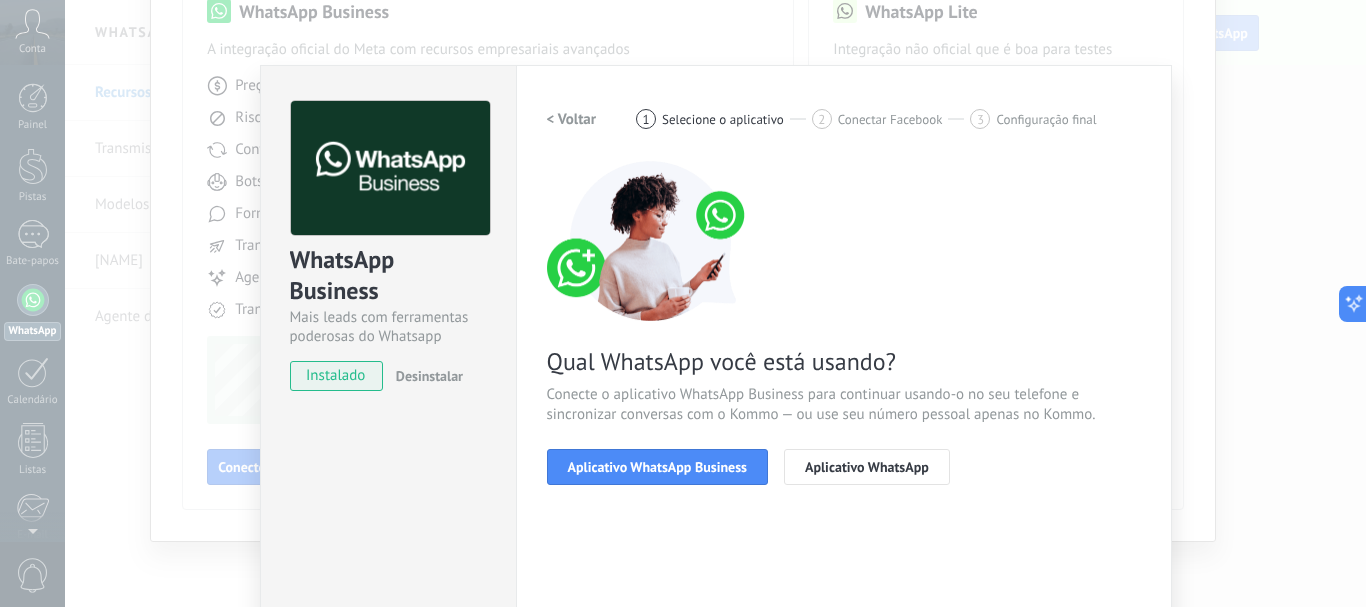 click on "Aplicativo WhatsApp Business" at bounding box center [657, 467] 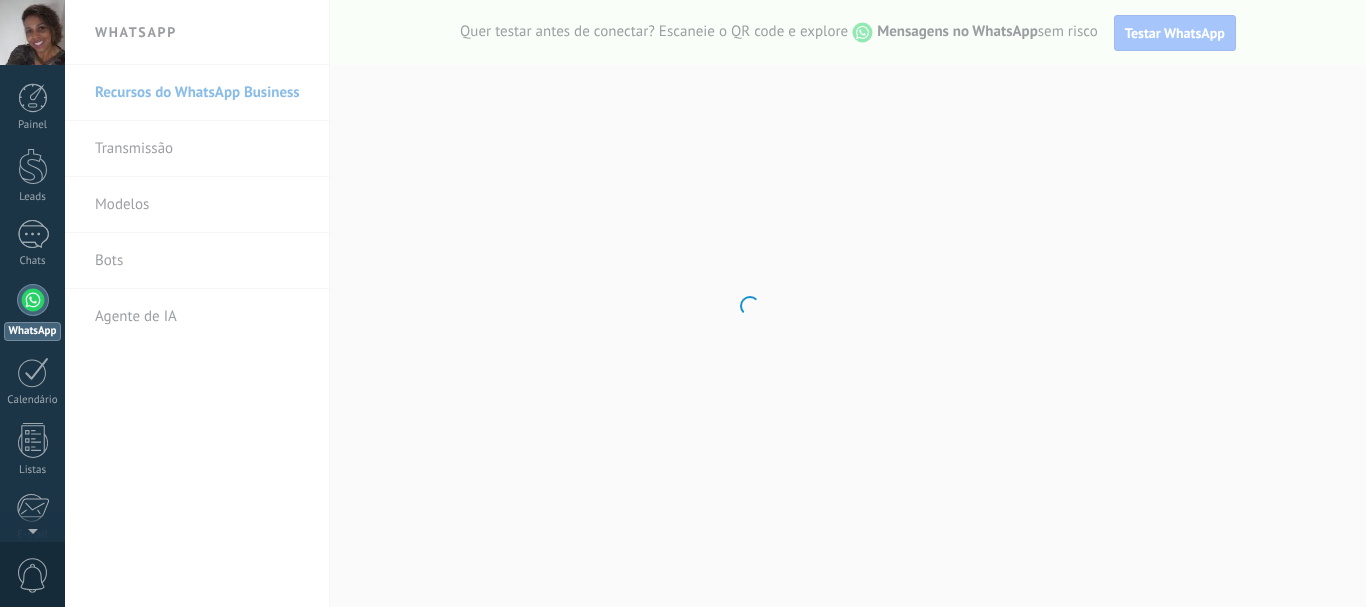 click on "WhatsApp" at bounding box center [32, 312] 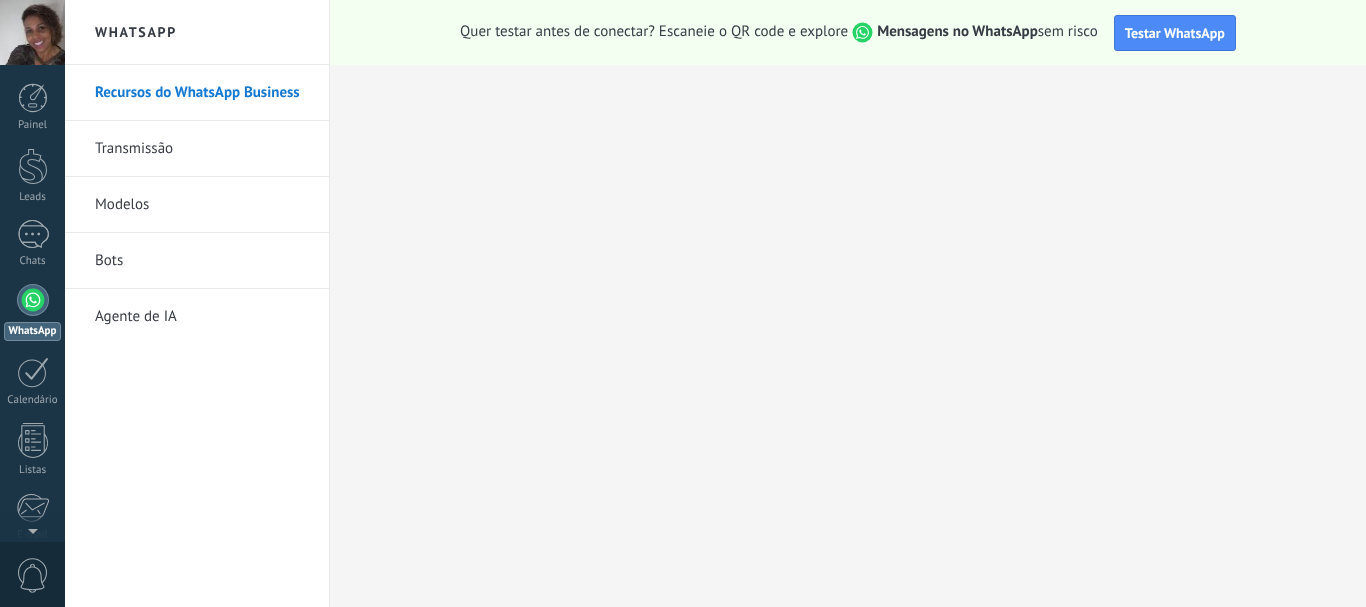 scroll, scrollTop: 0, scrollLeft: 0, axis: both 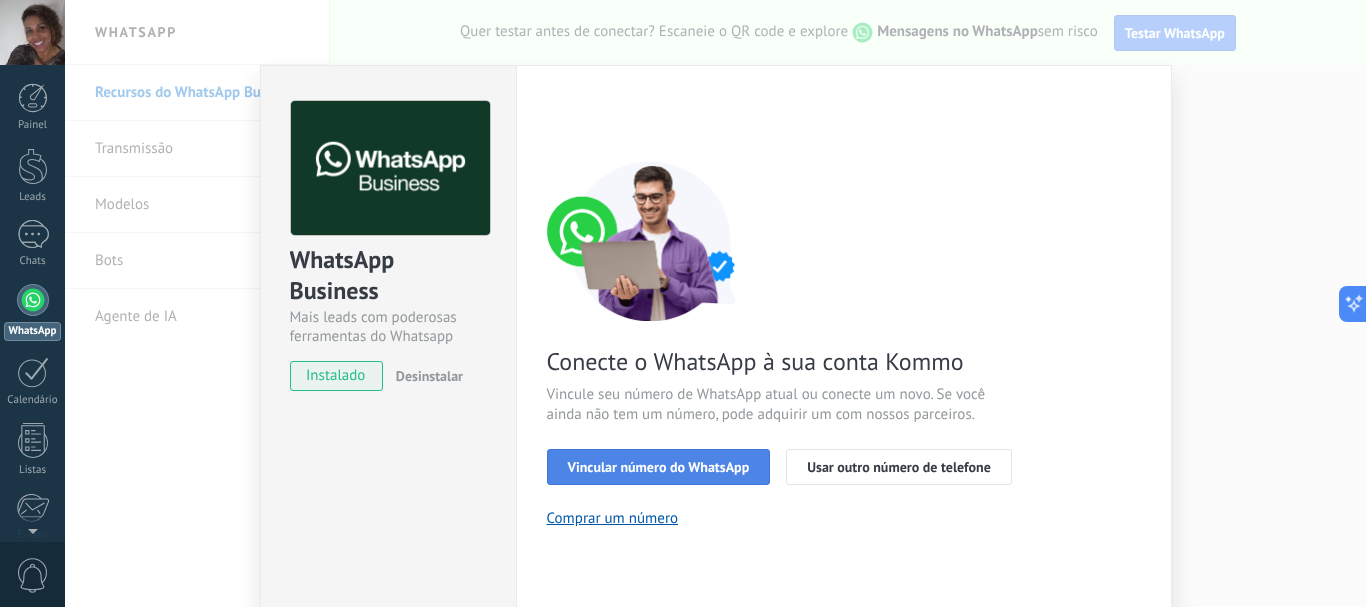 click on "Vincular número do WhatsApp" at bounding box center (659, 467) 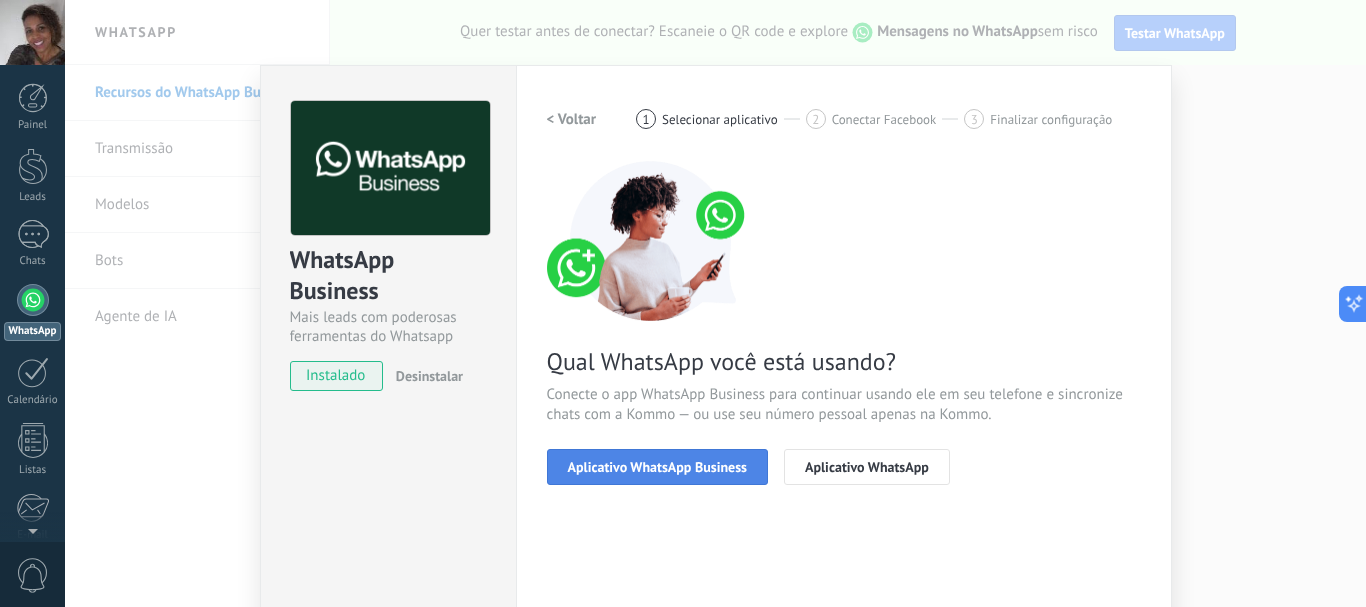 click on "Aplicativo WhatsApp Business" at bounding box center (657, 467) 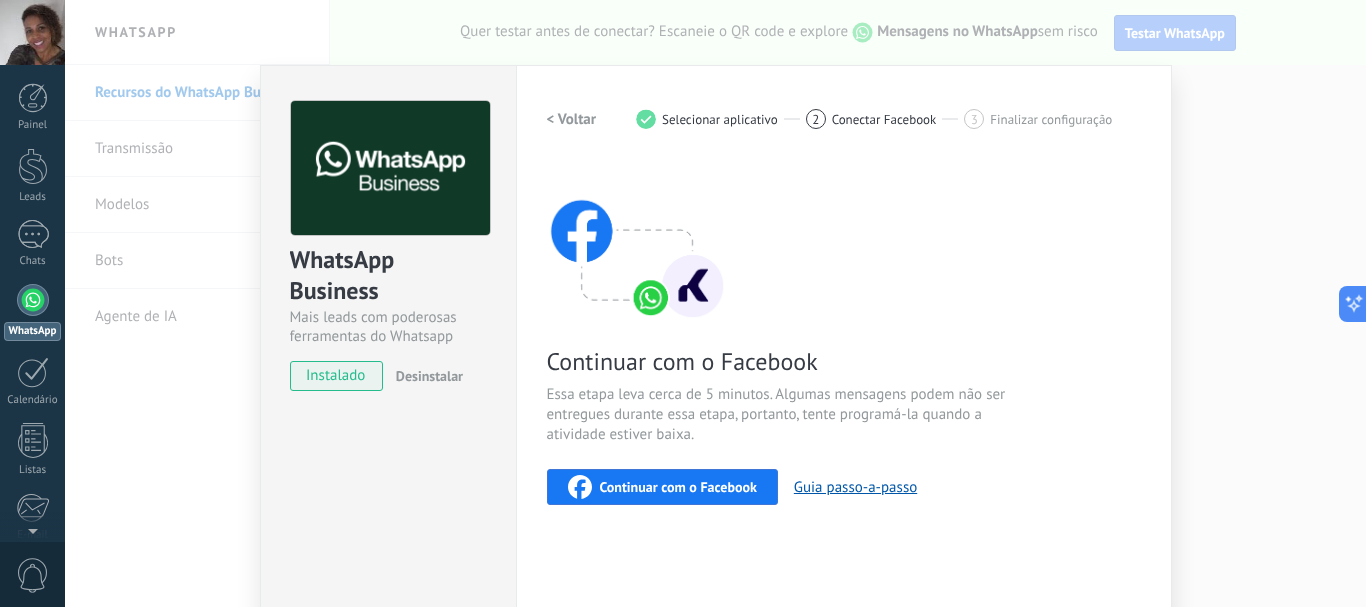 click on "Continuar com o Facebook" at bounding box center [678, 487] 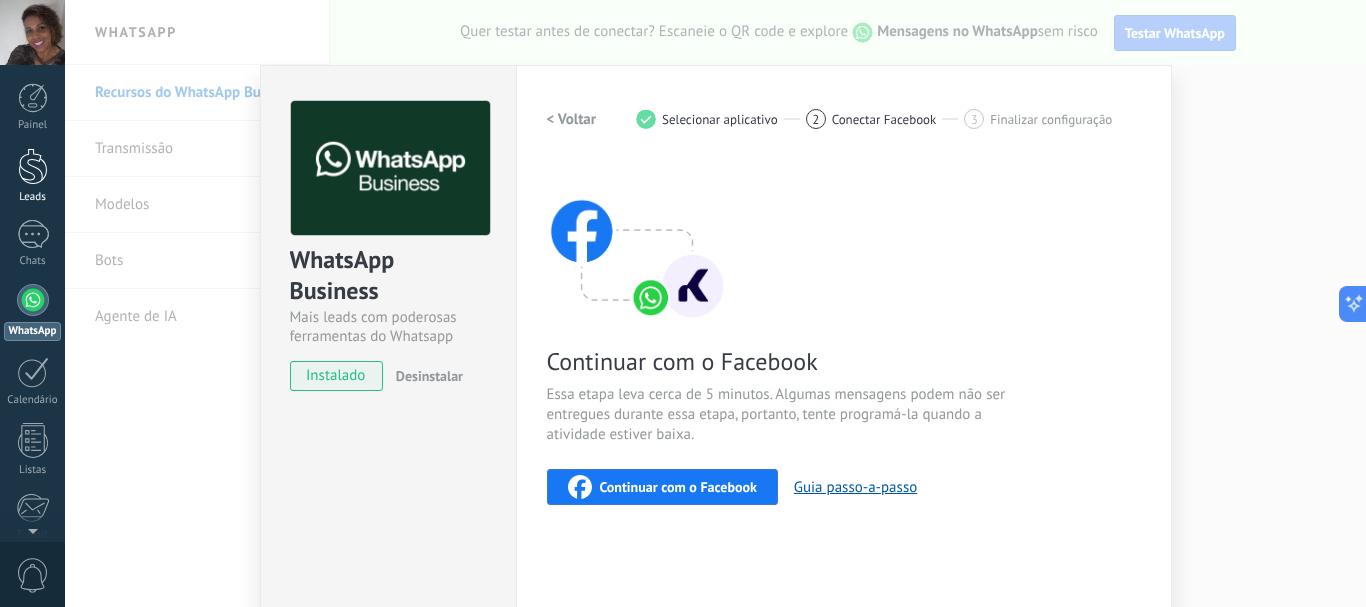 click at bounding box center (33, 166) 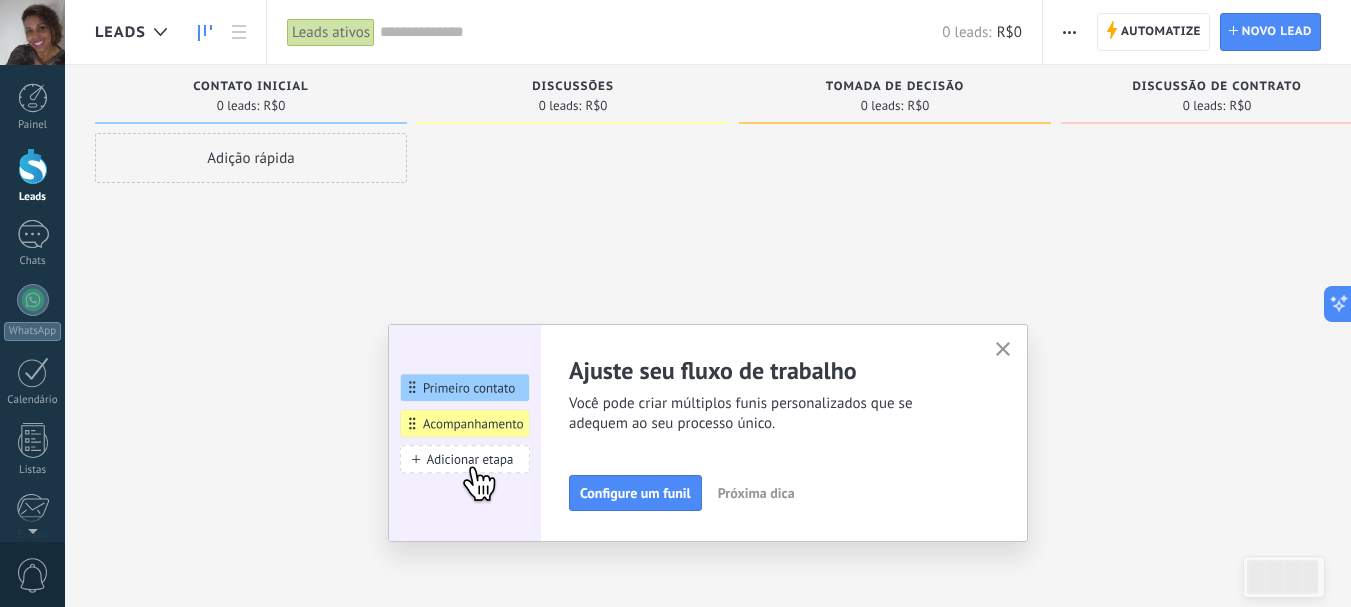 click 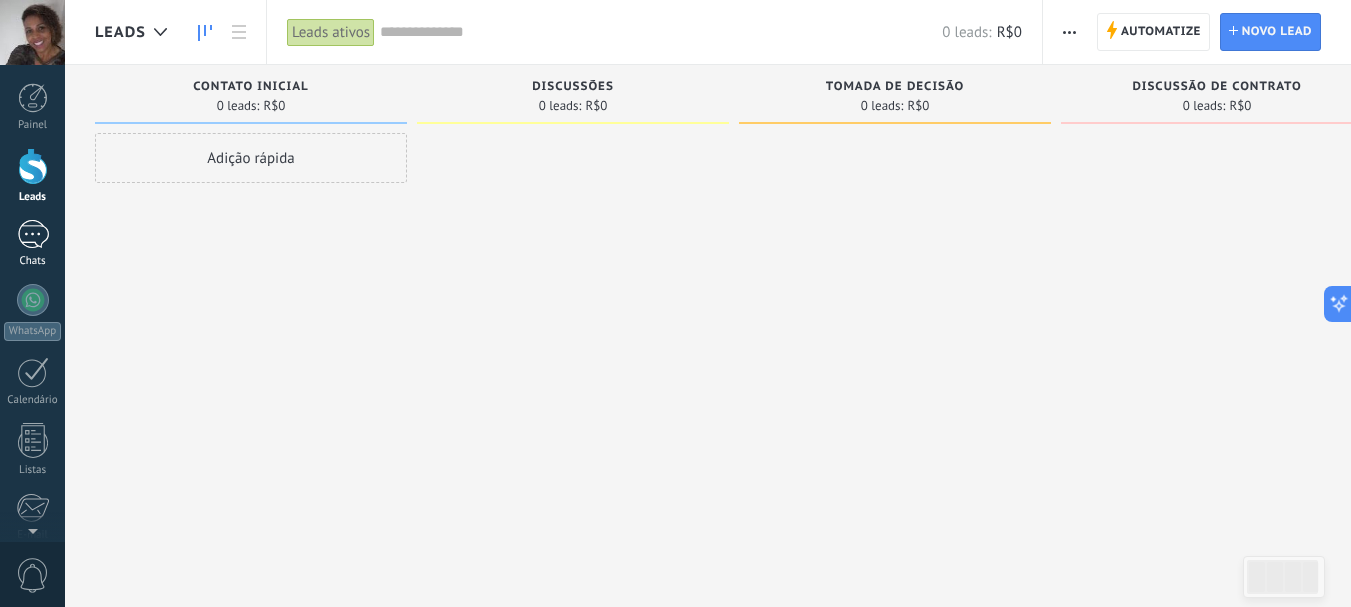 click on "Chats" at bounding box center (32, 244) 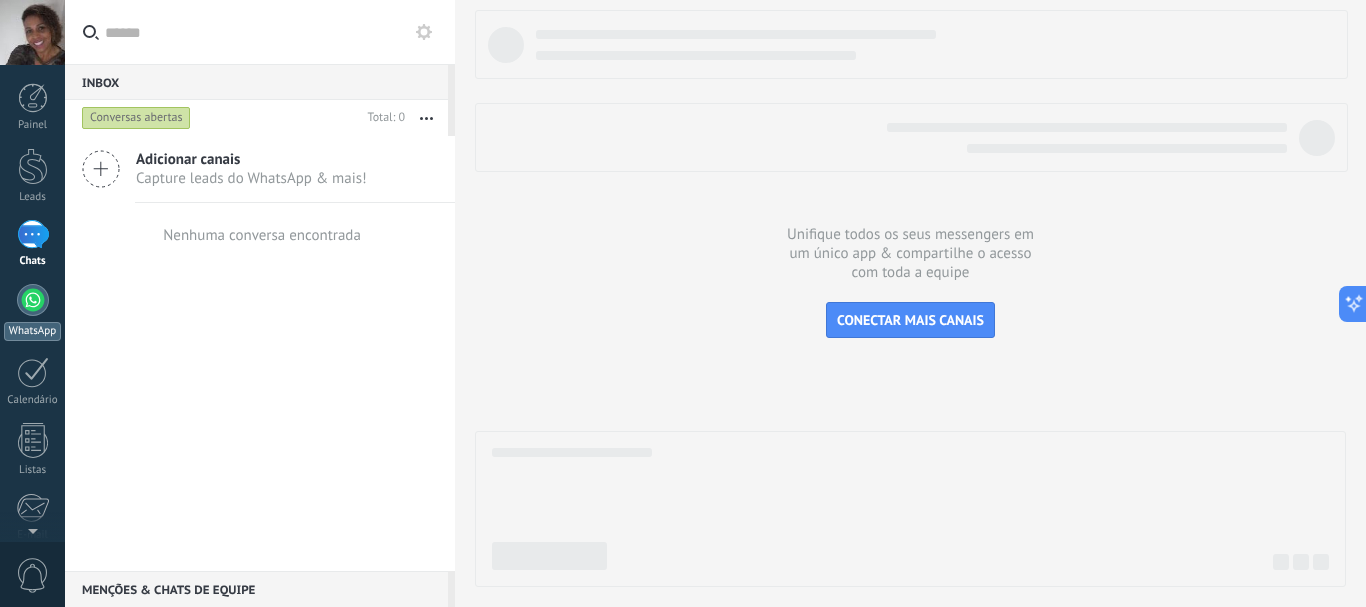 click at bounding box center (33, 300) 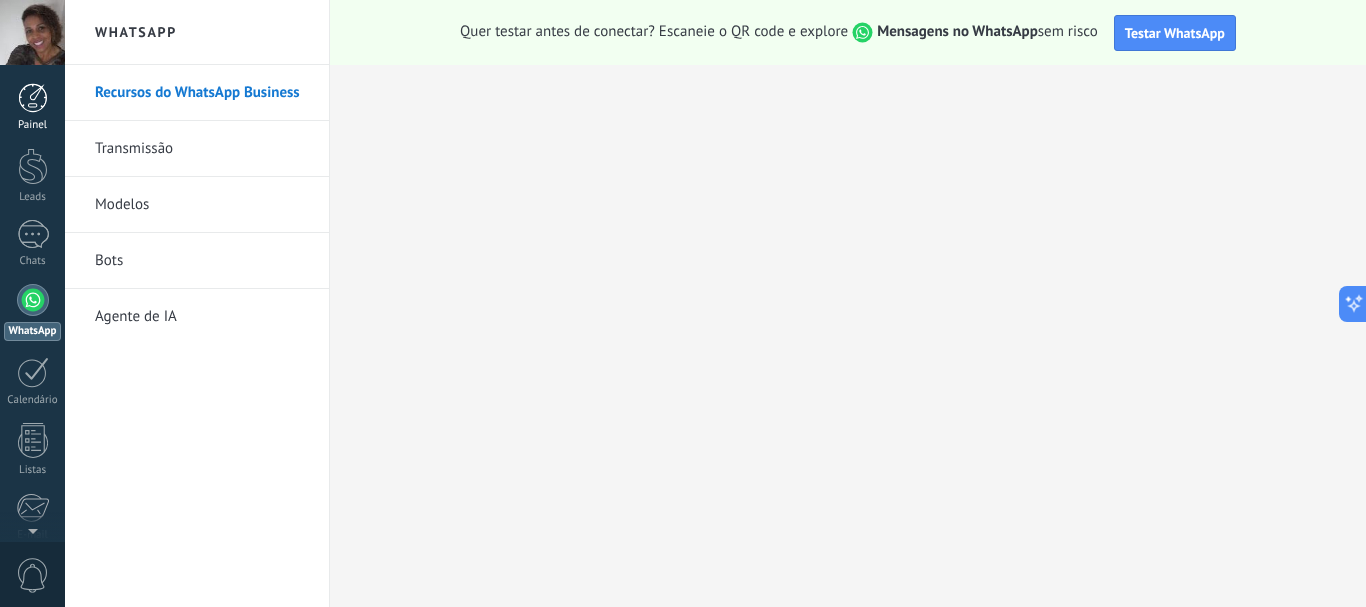 click at bounding box center (33, 98) 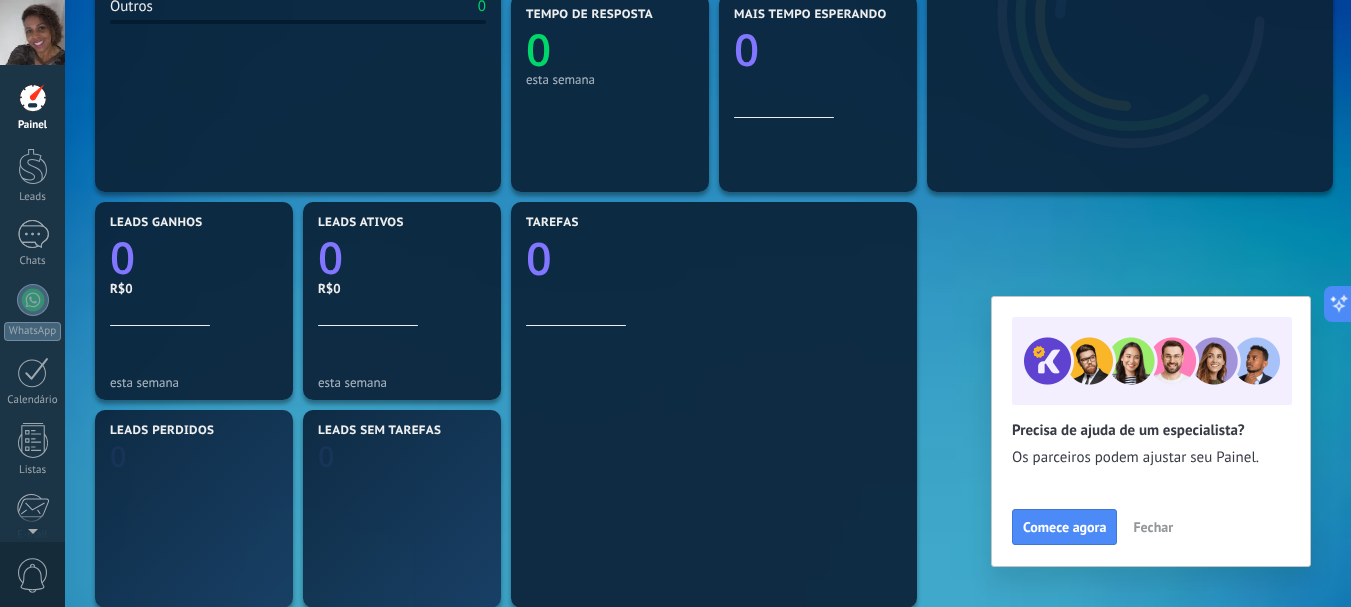 scroll, scrollTop: 500, scrollLeft: 0, axis: vertical 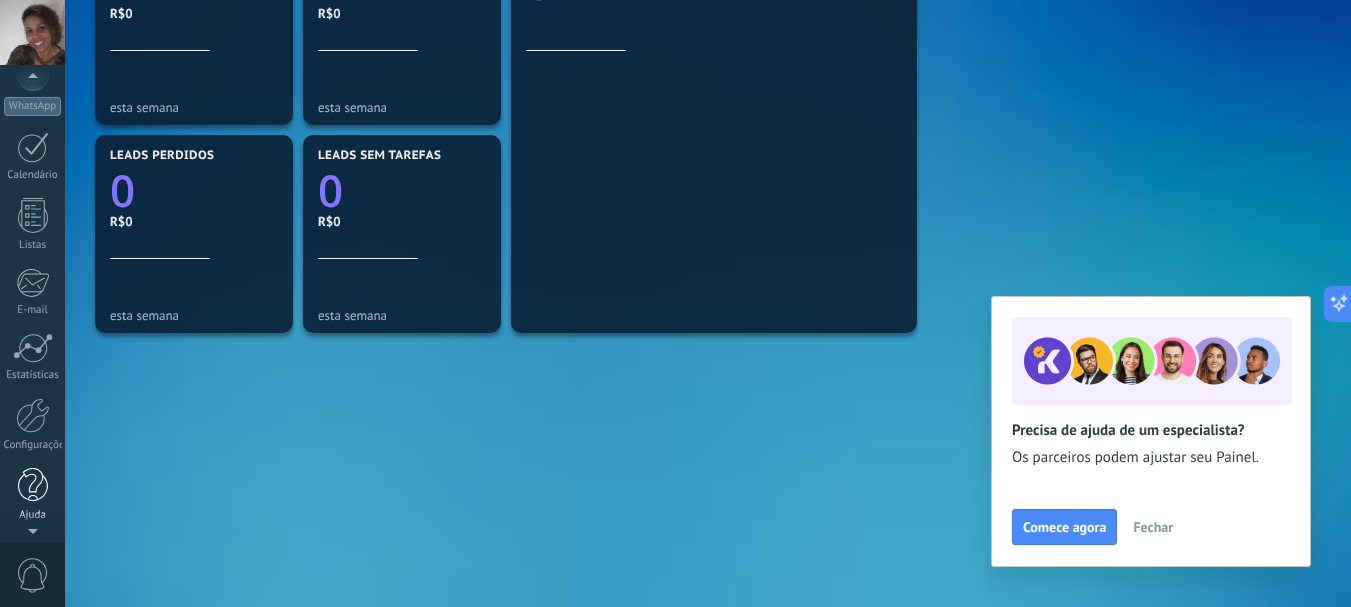 click at bounding box center (33, 485) 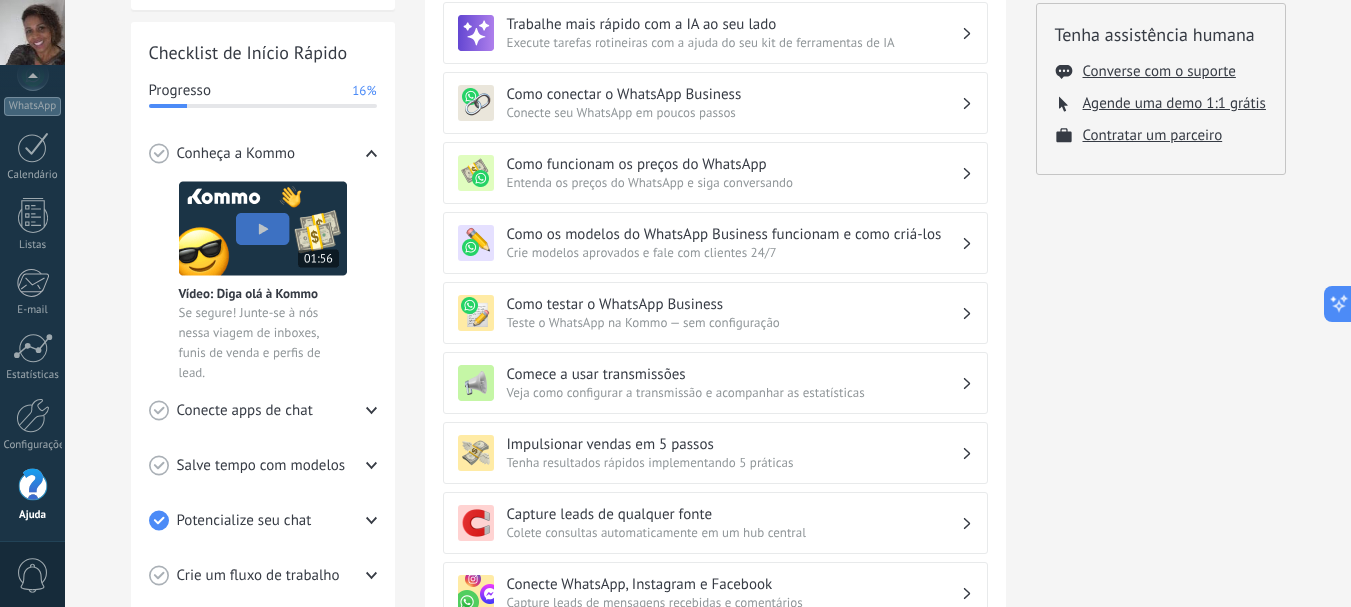 scroll, scrollTop: 230, scrollLeft: 0, axis: vertical 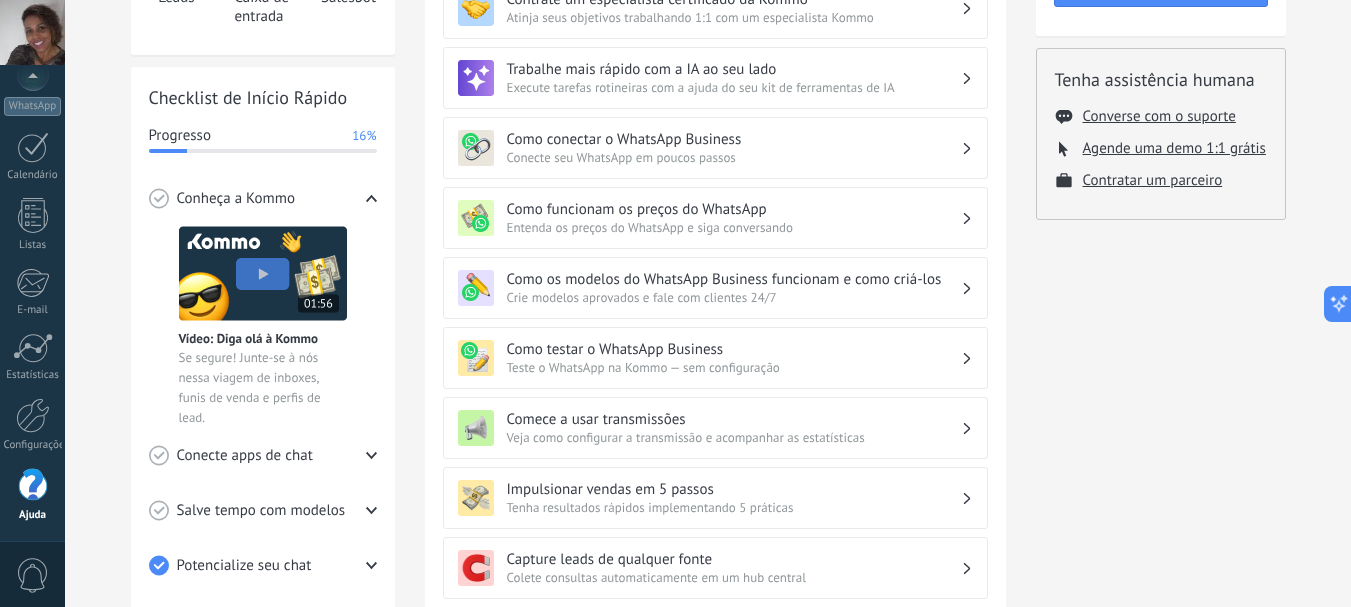 click on "Conecte seu WhatsApp em poucos passos" at bounding box center (734, 157) 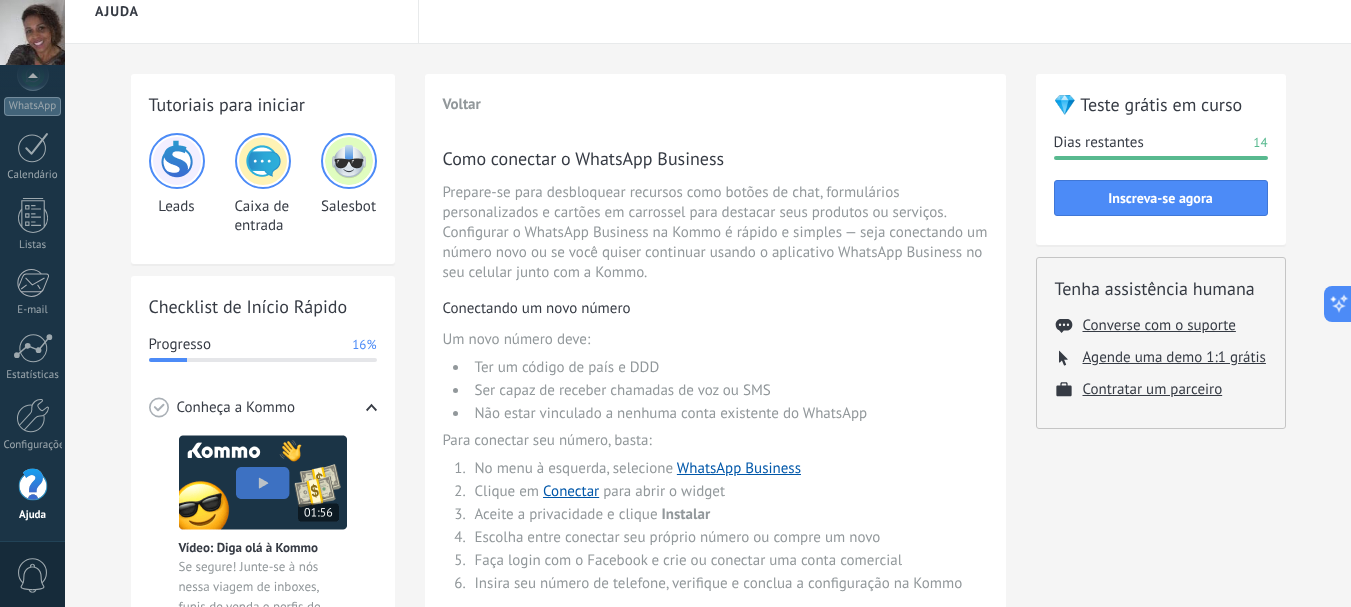 scroll, scrollTop: 0, scrollLeft: 0, axis: both 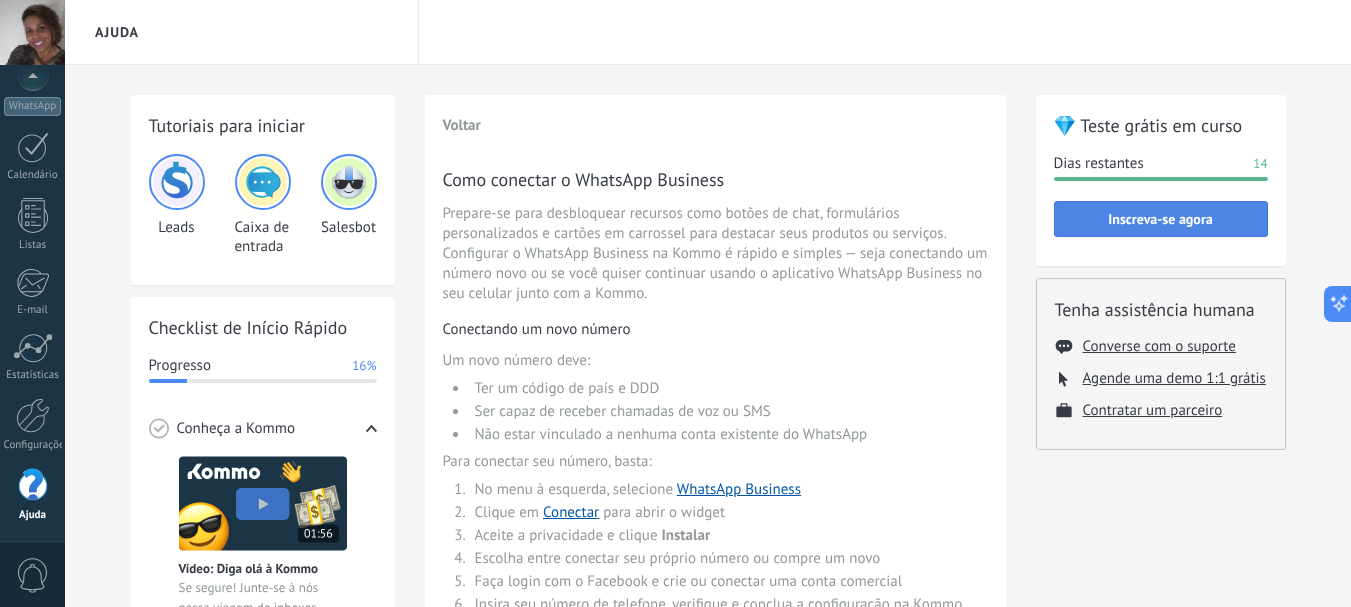 click on "Inscreva-se agora" at bounding box center (1161, 219) 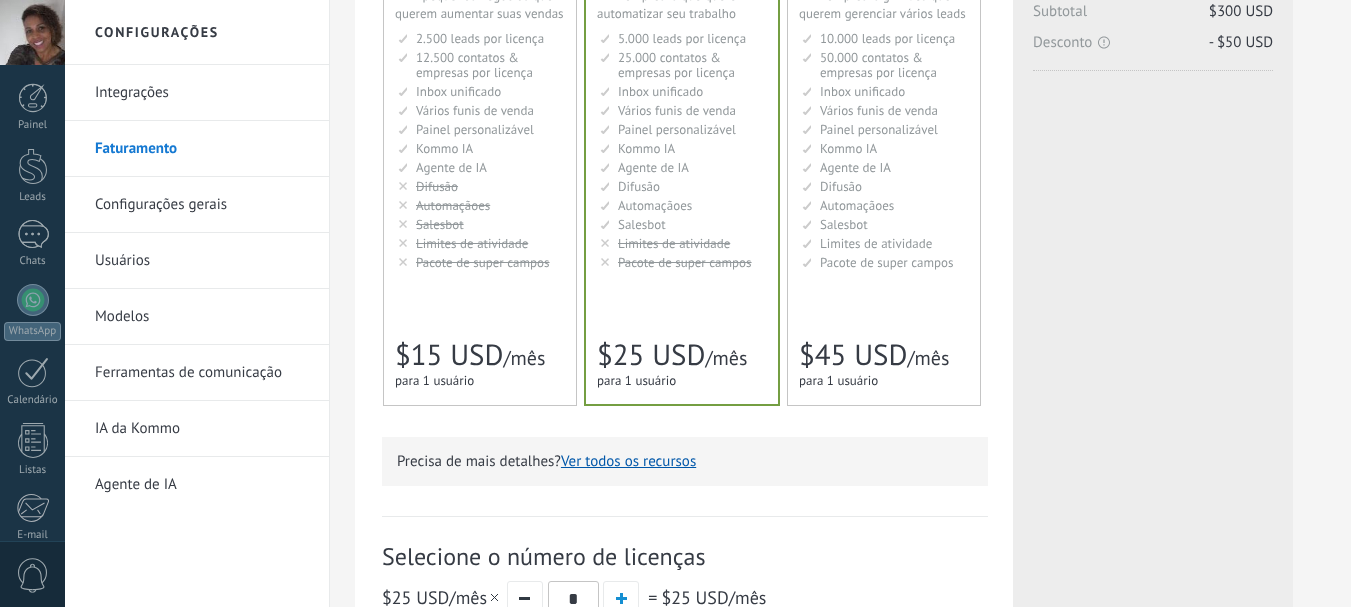 scroll, scrollTop: 100, scrollLeft: 0, axis: vertical 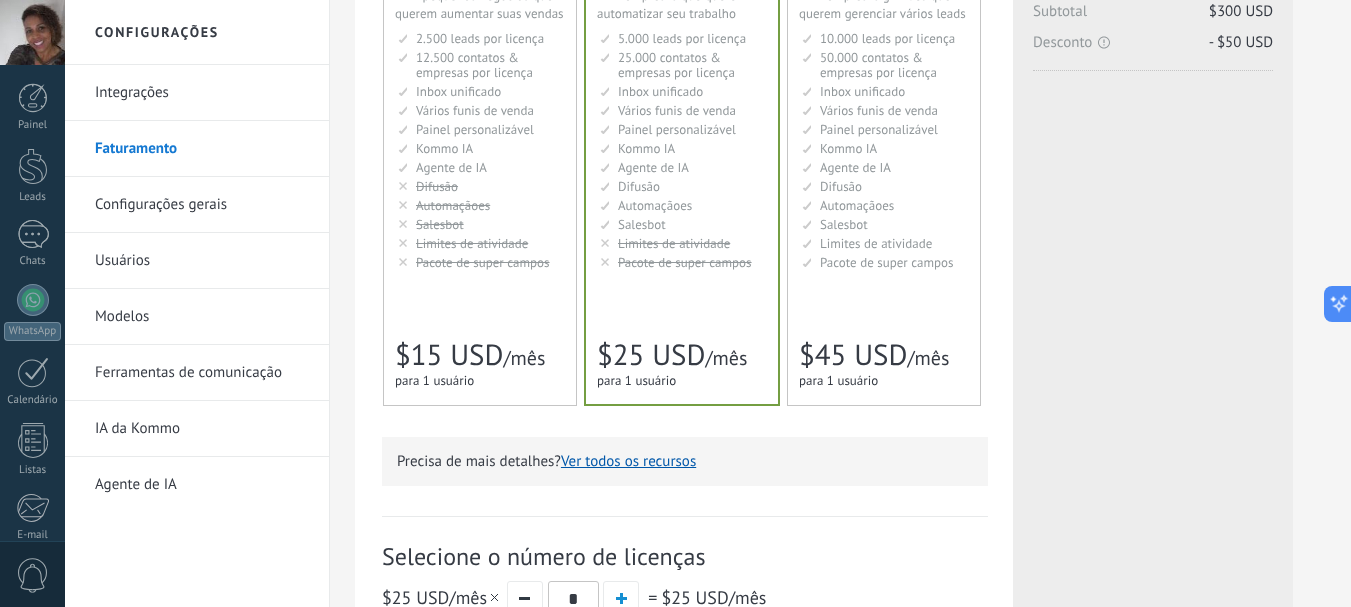 click on "Pacote de super campos" at bounding box center (483, 262) 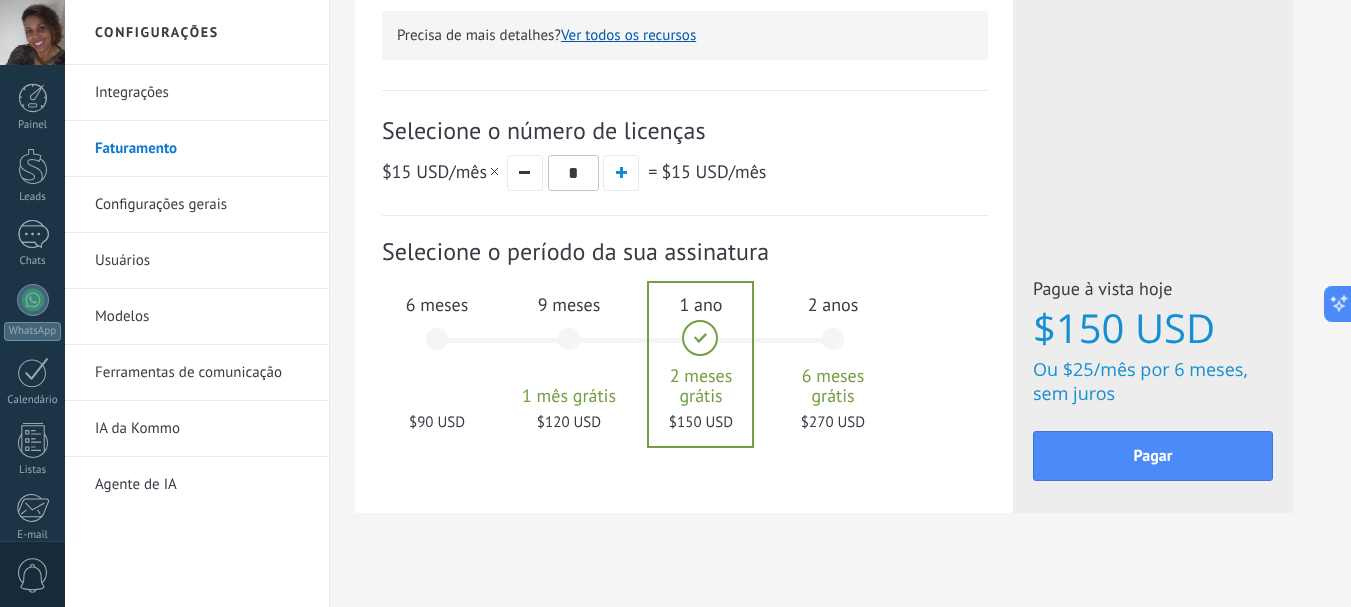 scroll, scrollTop: 748, scrollLeft: 0, axis: vertical 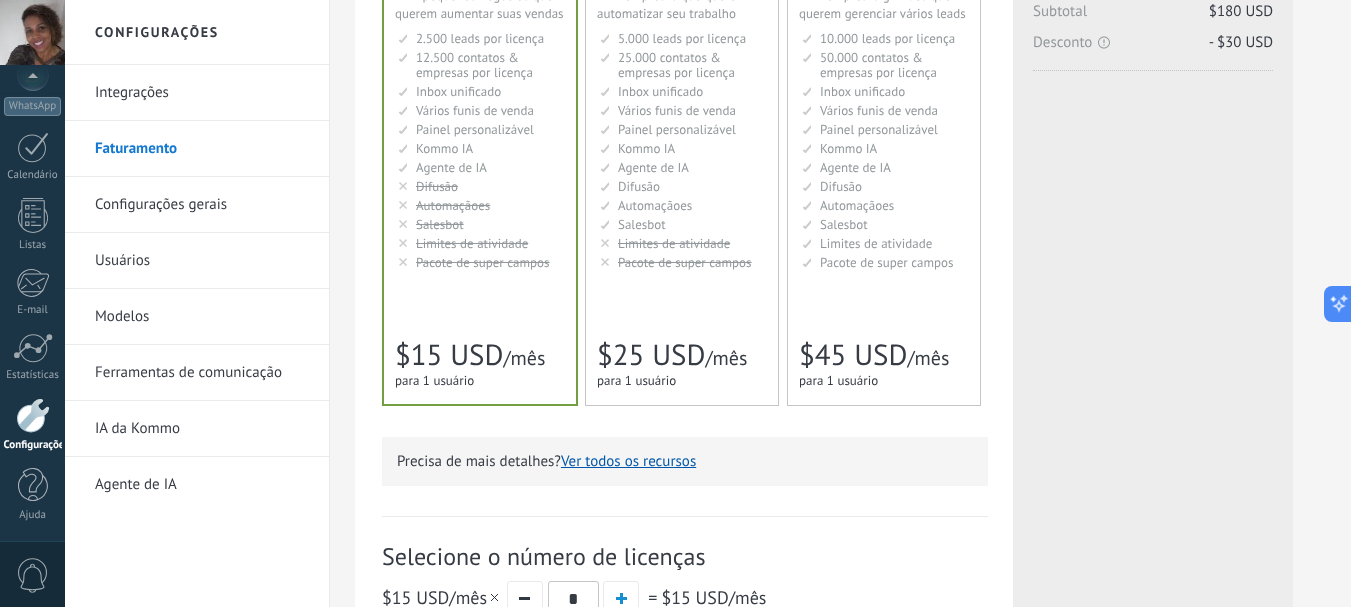 click on "Limites de atividade" at bounding box center (674, 243) 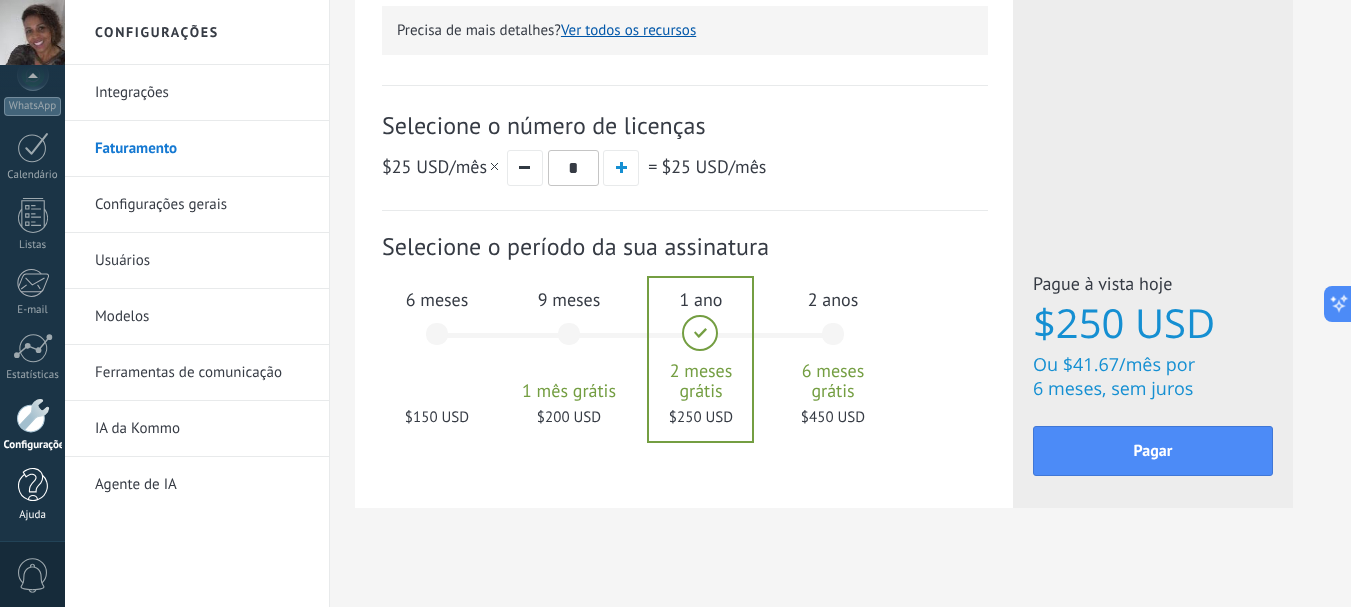 scroll, scrollTop: 748, scrollLeft: 0, axis: vertical 